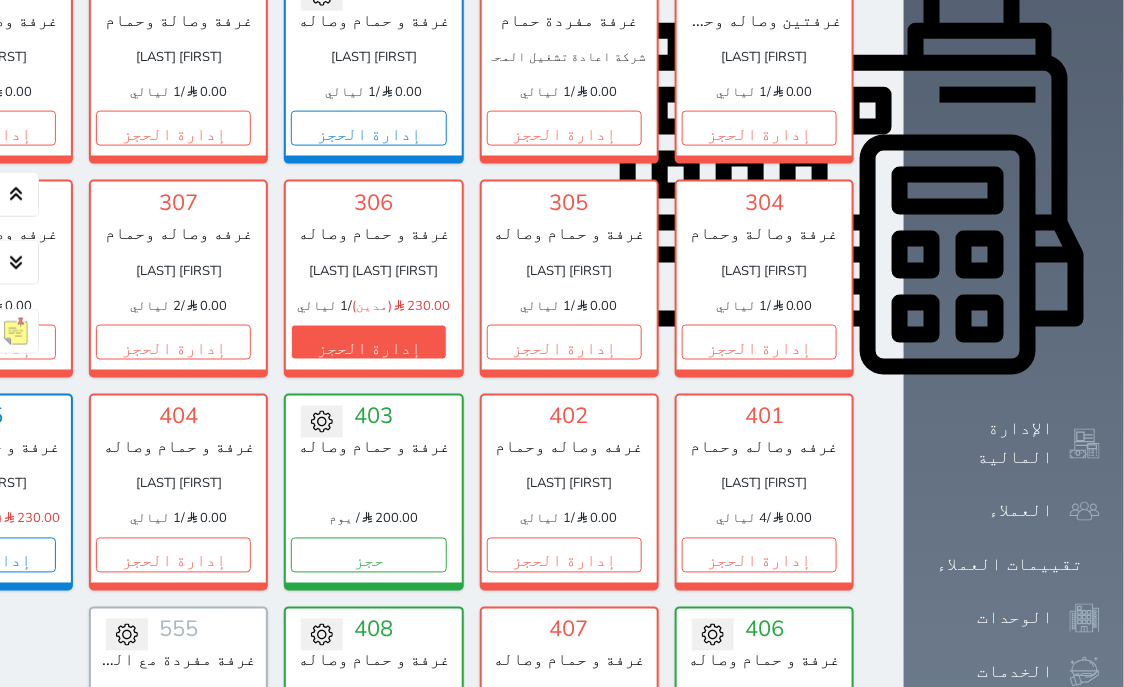scroll, scrollTop: 587, scrollLeft: 0, axis: vertical 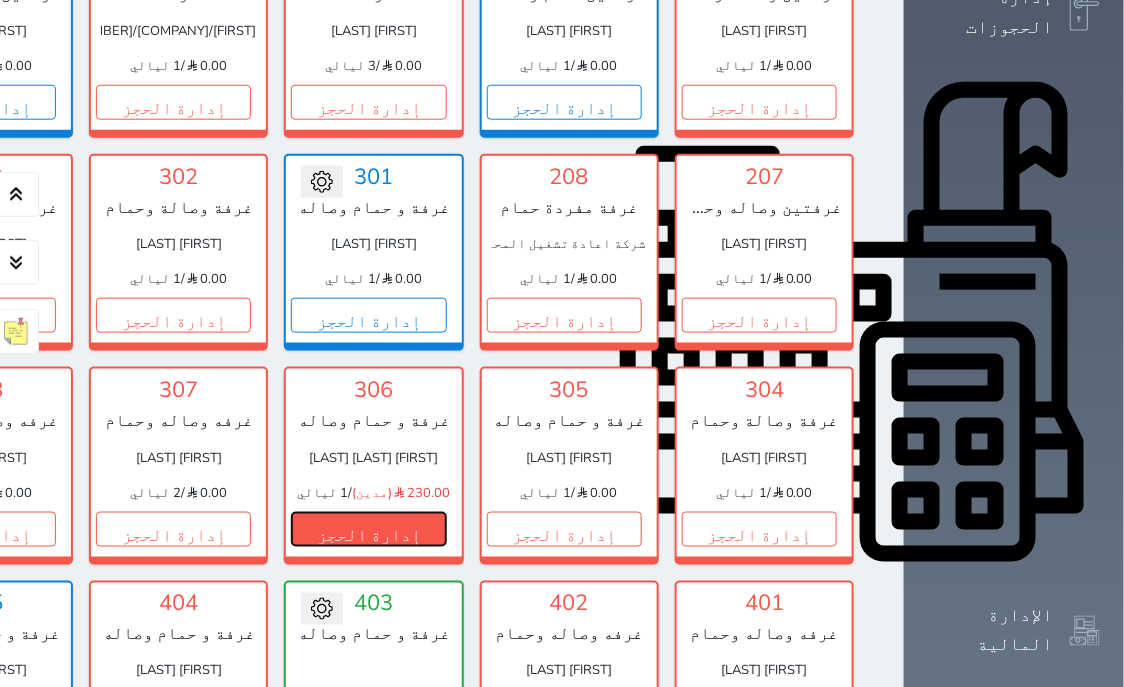 click on "إدارة الحجز" at bounding box center [368, 529] 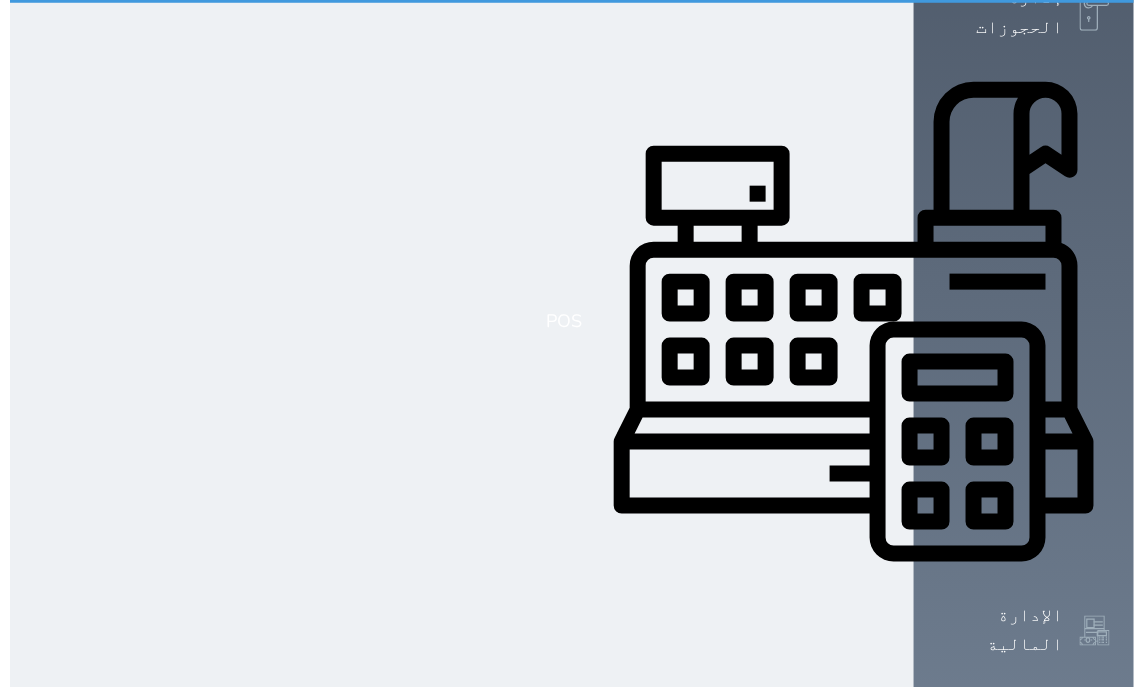 scroll, scrollTop: 0, scrollLeft: 0, axis: both 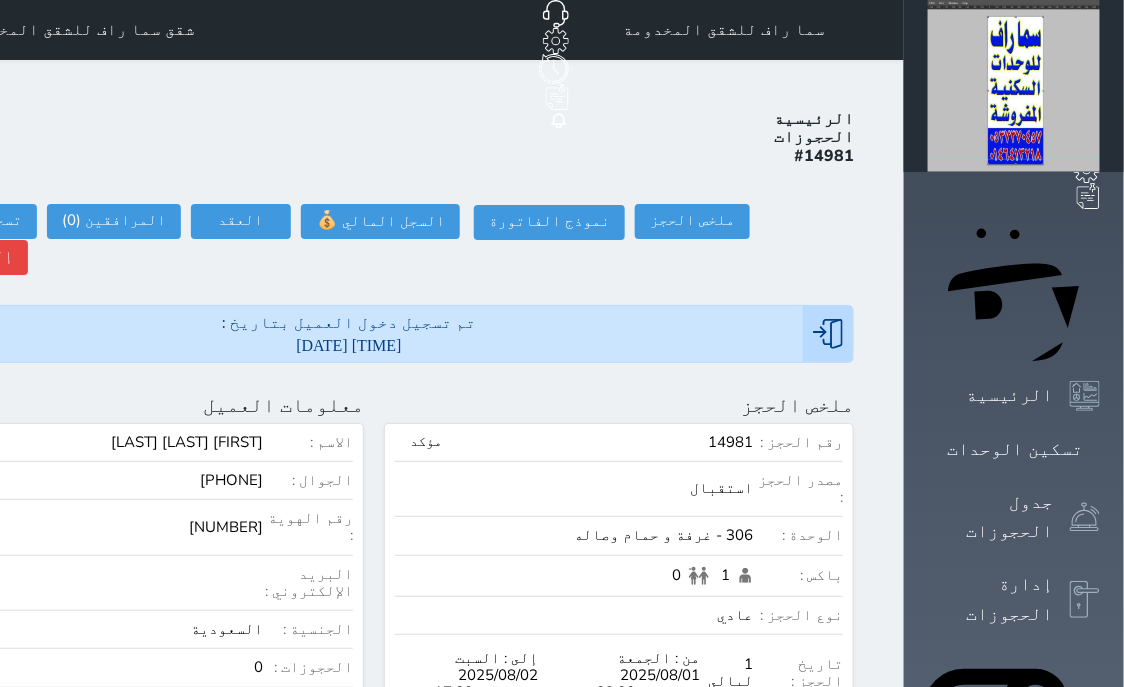 select 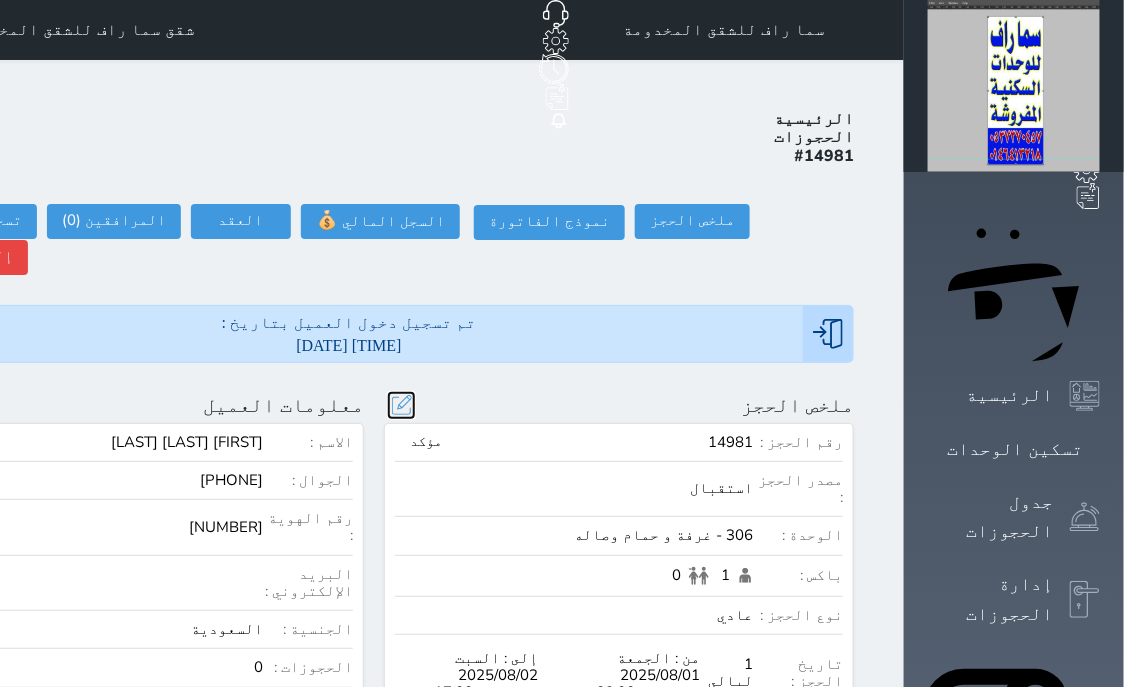 click at bounding box center [401, 405] 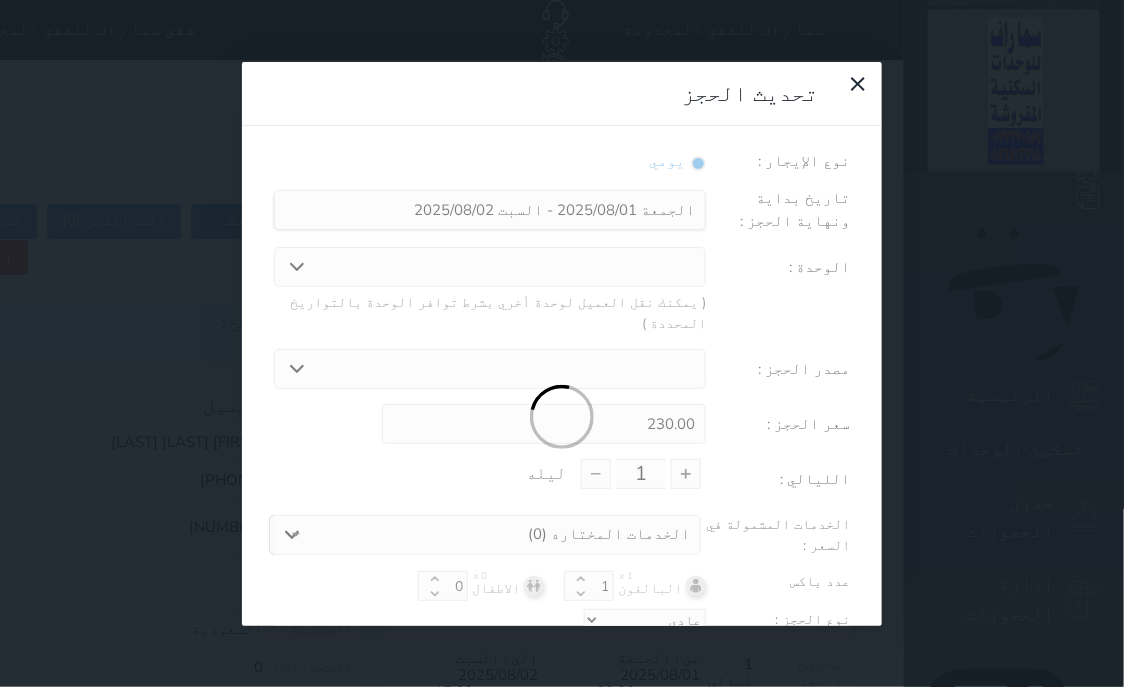scroll, scrollTop: 44, scrollLeft: 0, axis: vertical 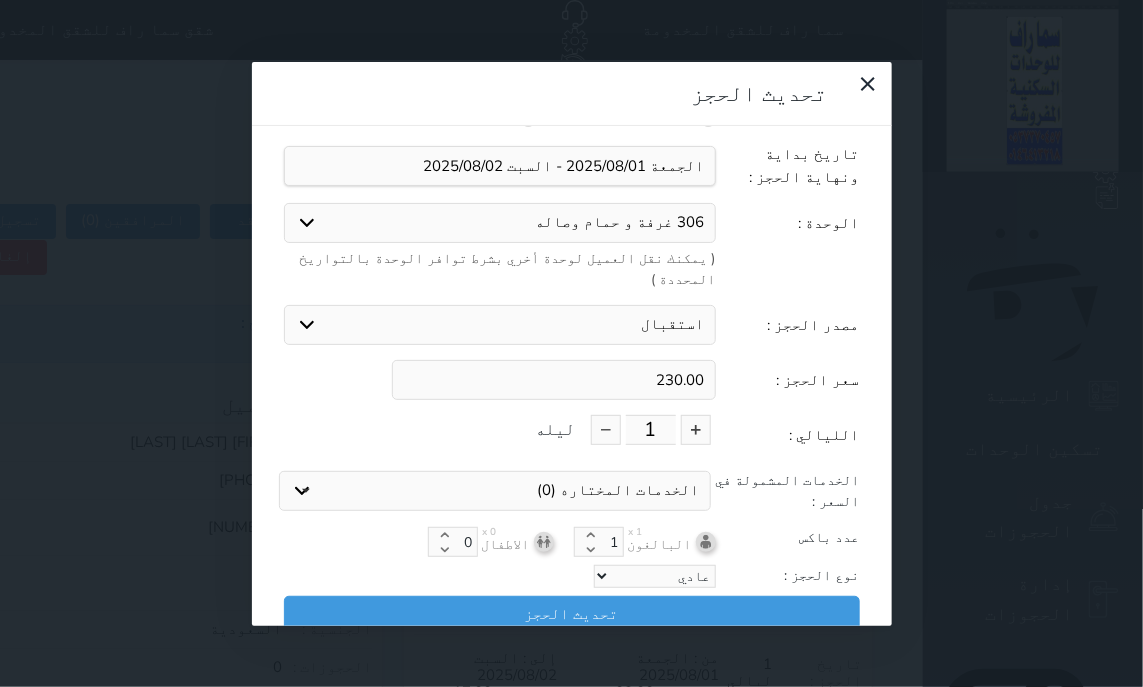 drag, startPoint x: 653, startPoint y: 298, endPoint x: 754, endPoint y: 283, distance: 102.10779 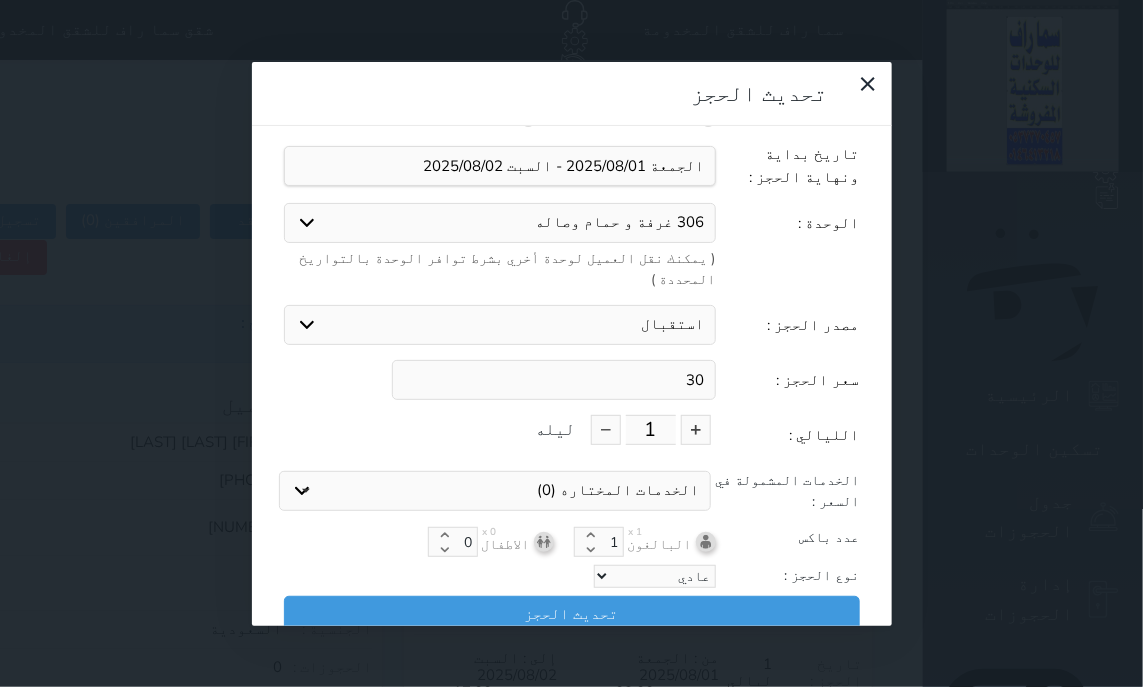 type on "30" 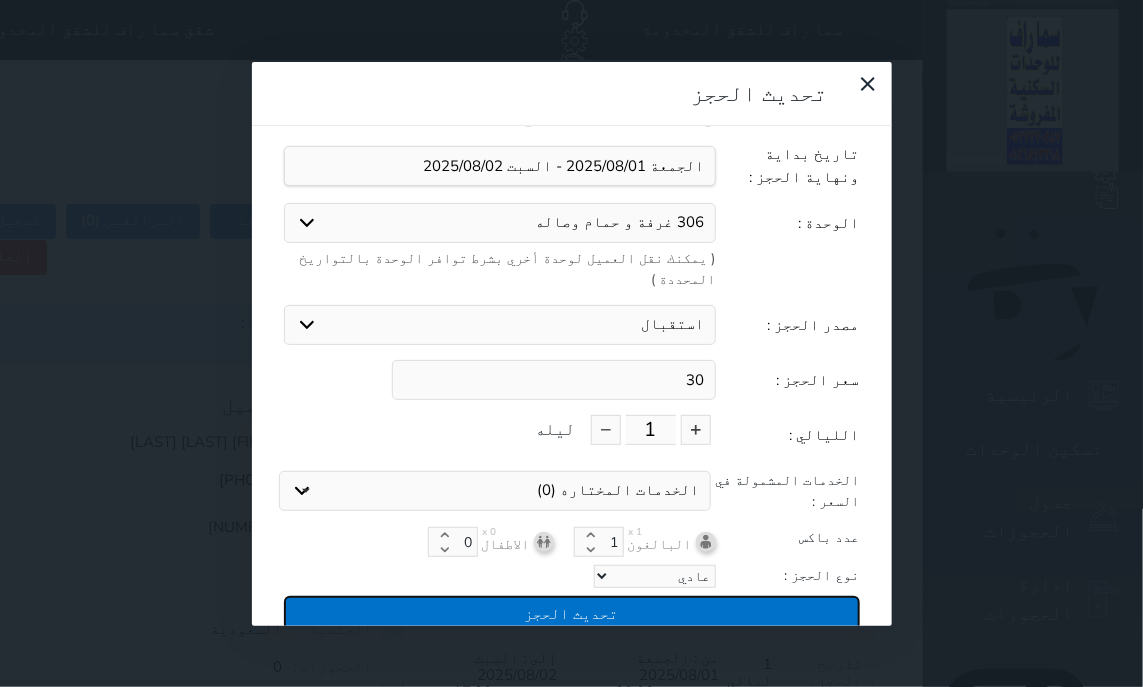 click on "تحديث الحجز" at bounding box center (572, 613) 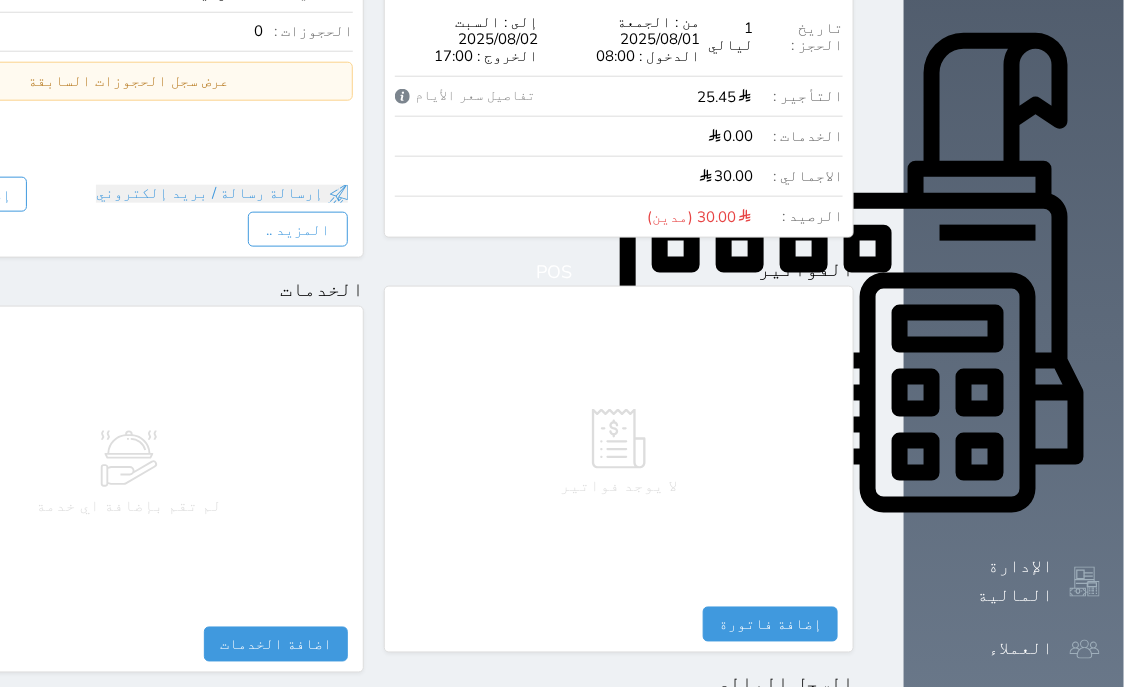 scroll, scrollTop: 1095, scrollLeft: 0, axis: vertical 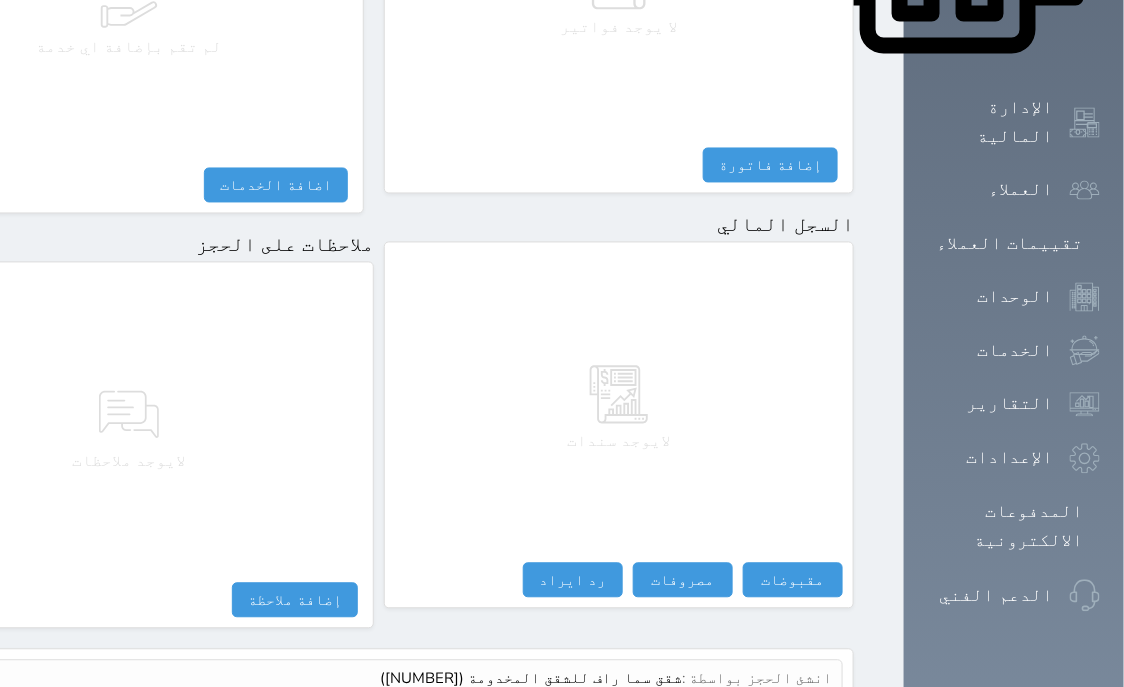 click on "لايوجد سندات" at bounding box center [619, 408] 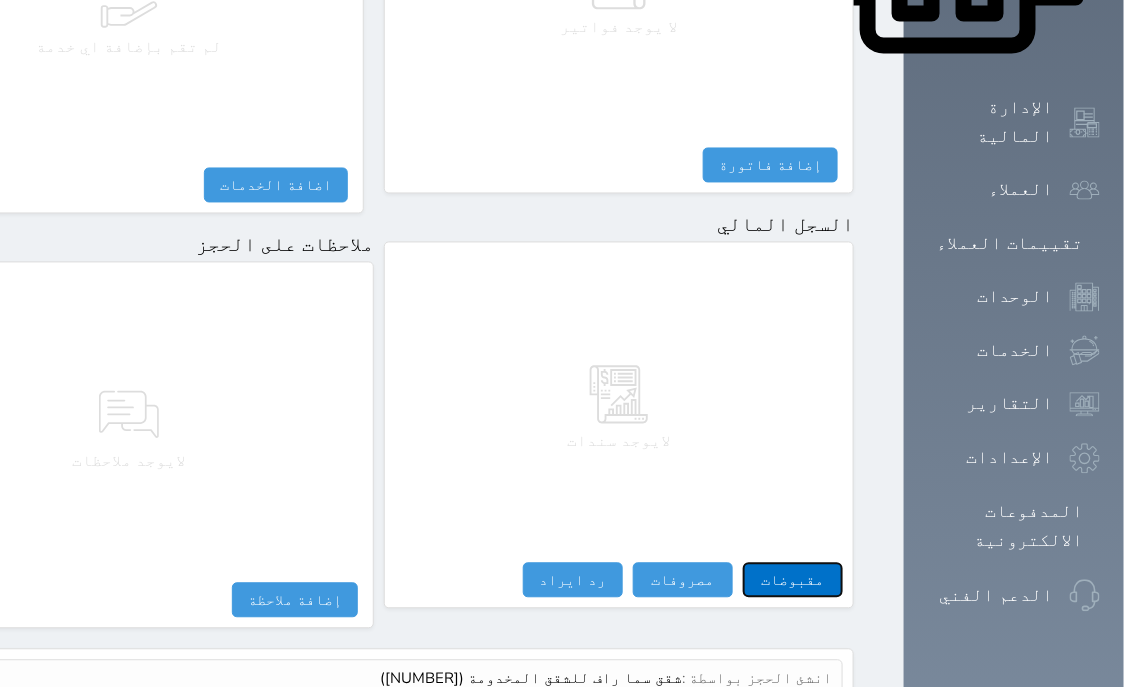 click on "مقبوضات" at bounding box center (793, 580) 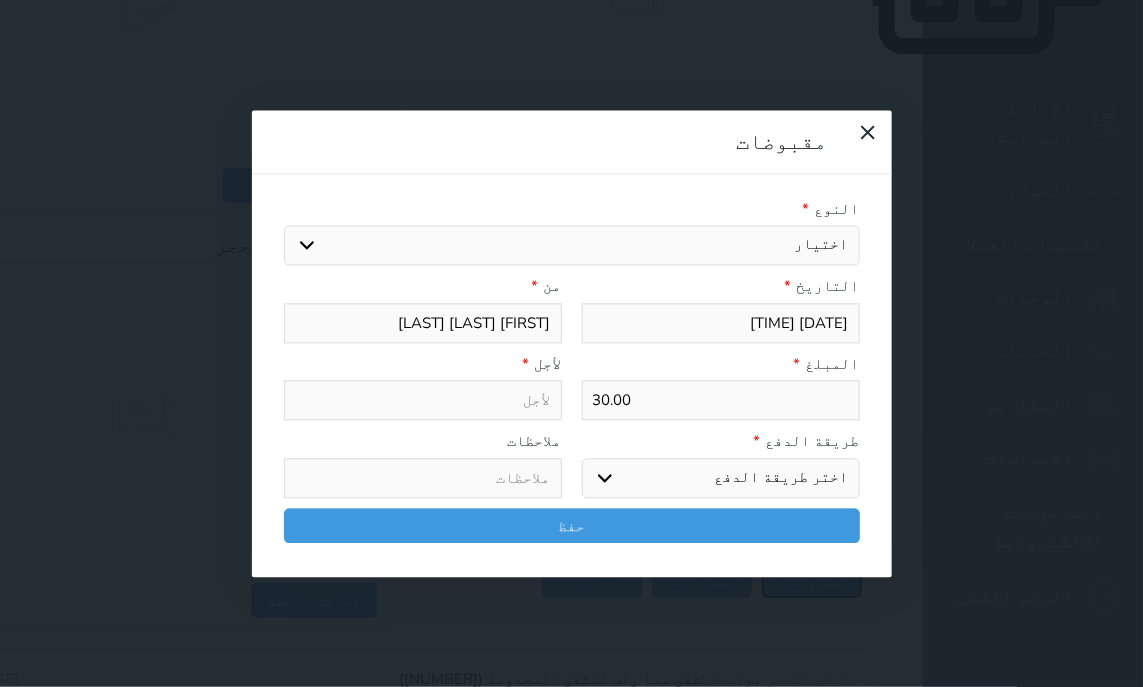 select 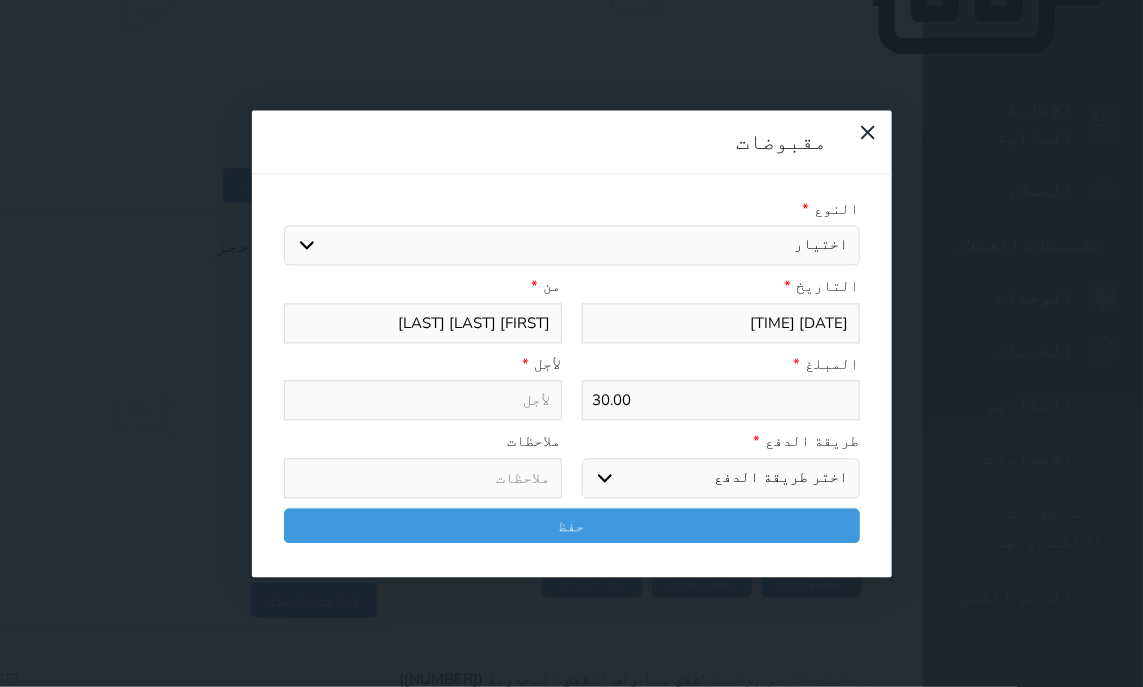 click on "اختيار   مقبوضات عامة قيمة إيجار فواتير تامين عربون لا ينطبق آخر مغسلة واي فاي - الإنترنت مواقف السيارات طعام الأغذية والمشروبات مشروبات المشروبات الباردة المشروبات الساخنة الإفطار غداء عشاء مخبز و كعك حمام سباحة الصالة الرياضية سبا و خدمات الجمال اختيار وإسقاط (خدمات النقل) ميني بار كابل - تلفزيون سرير إضافي تصفيف الشعر التسوق خدمات الجولات السياحية المنظمة خدمات الدليل السياحي" at bounding box center [572, 246] 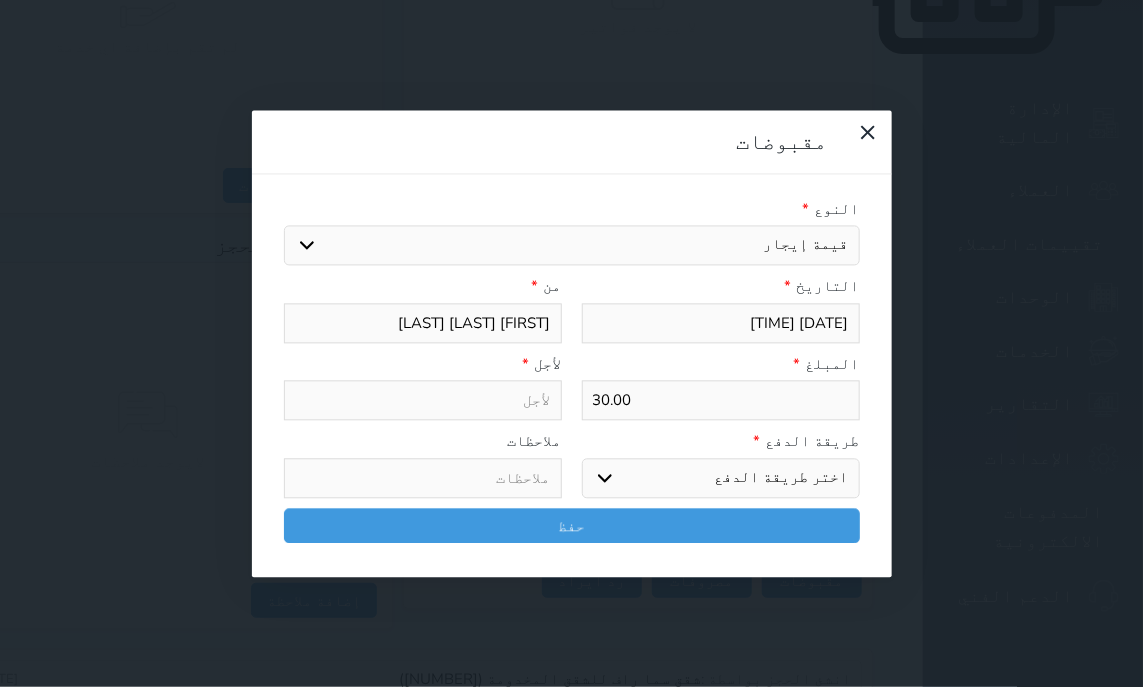 select 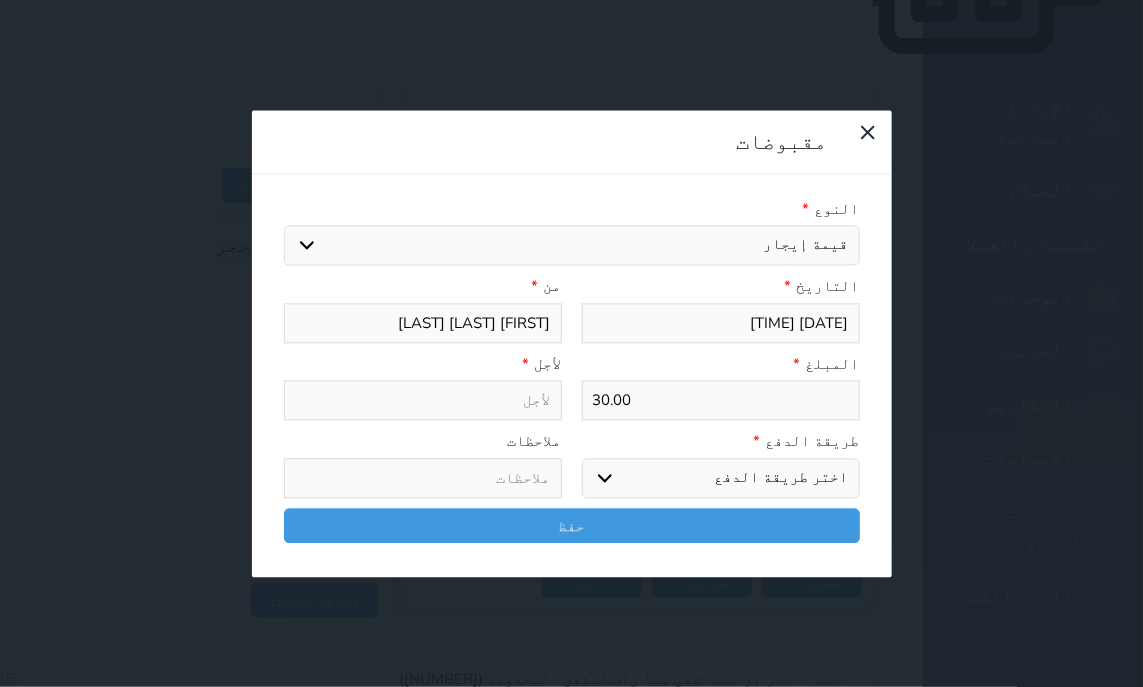 type on "قيمة إيجار - الوحدة - 306" 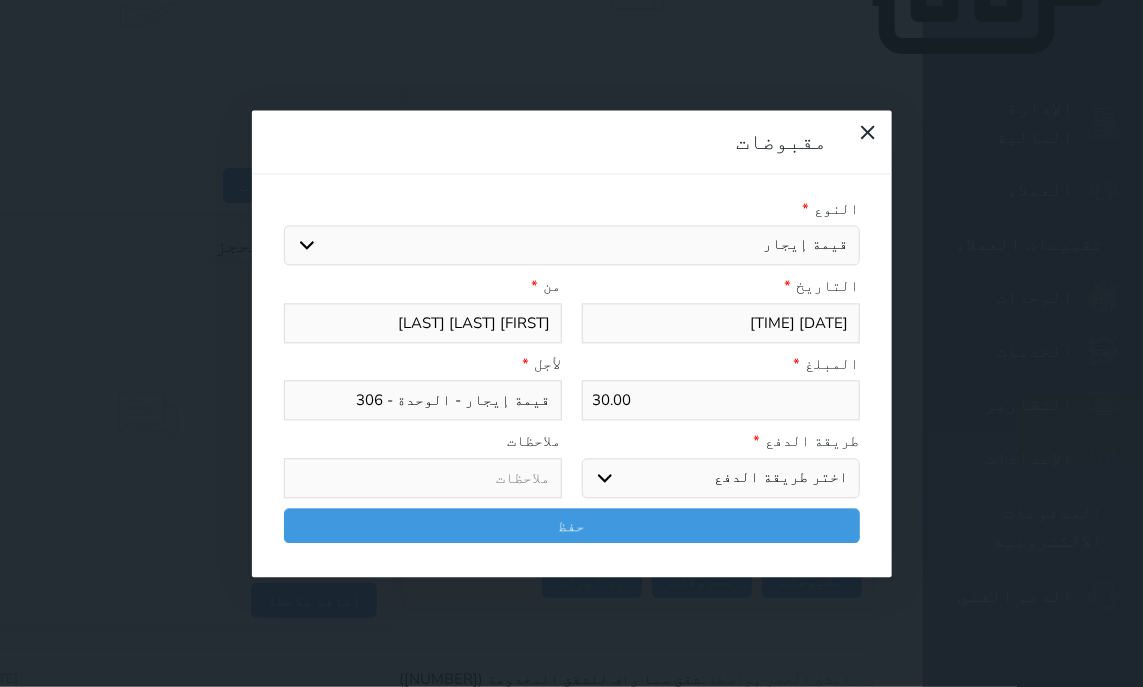 click on "اختر طريقة الدفع   دفع نقدى   تحويل بنكى   مدى   بطاقة ائتمان   آجل" at bounding box center (721, 478) 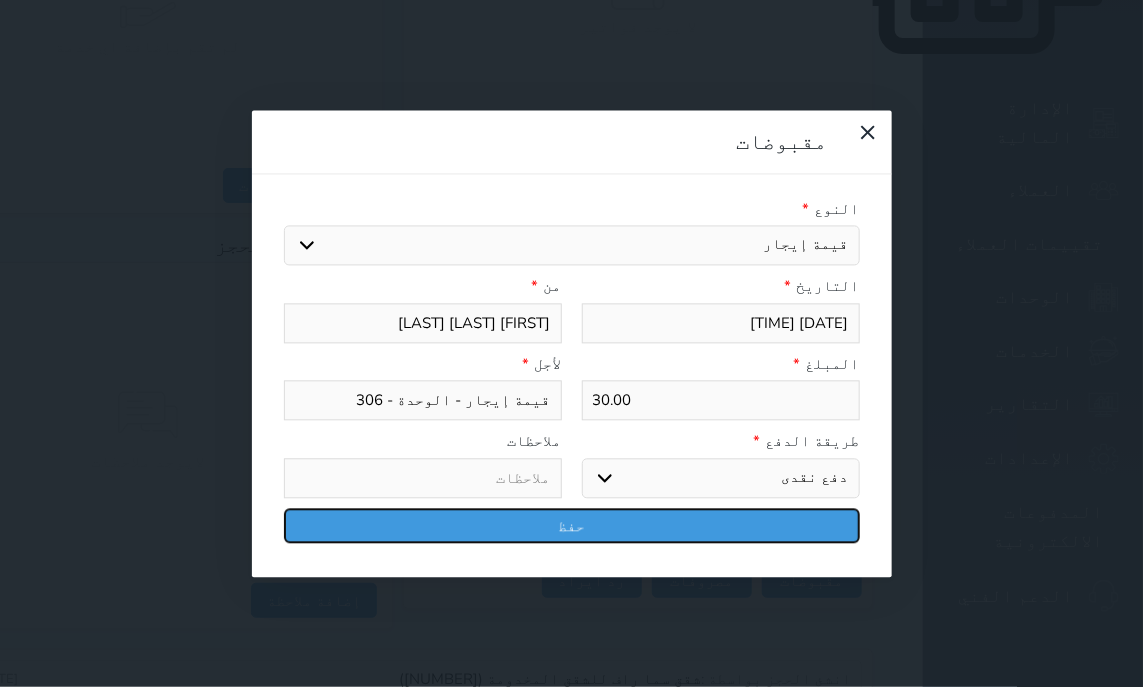 click on "حفظ" at bounding box center (572, 525) 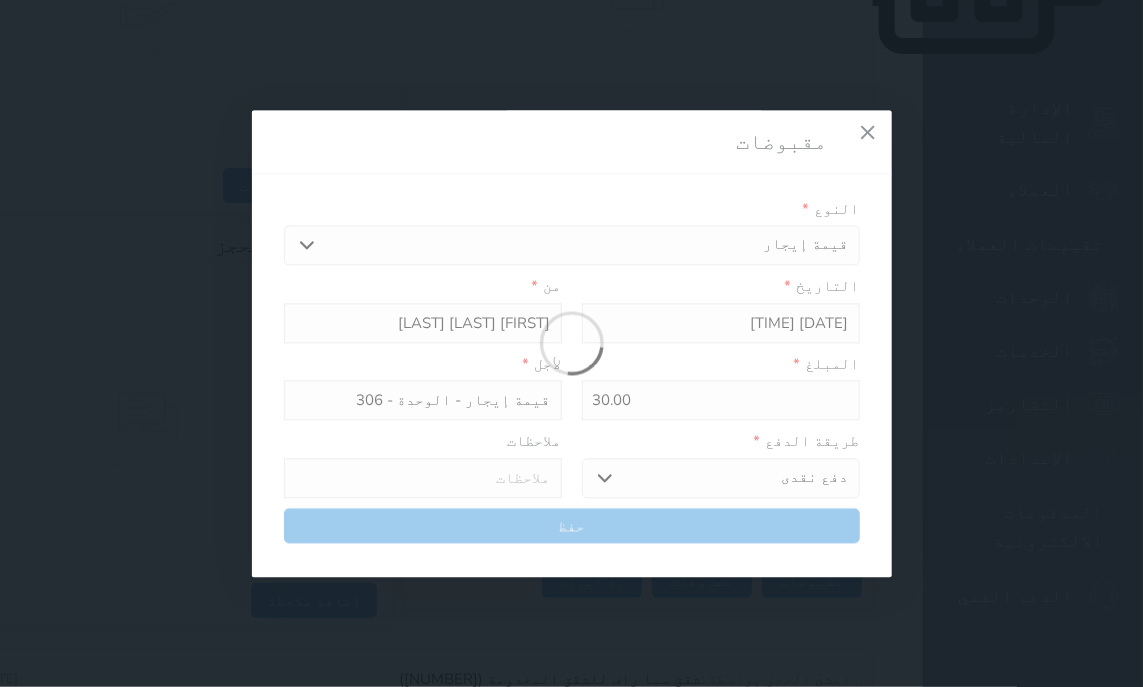 select 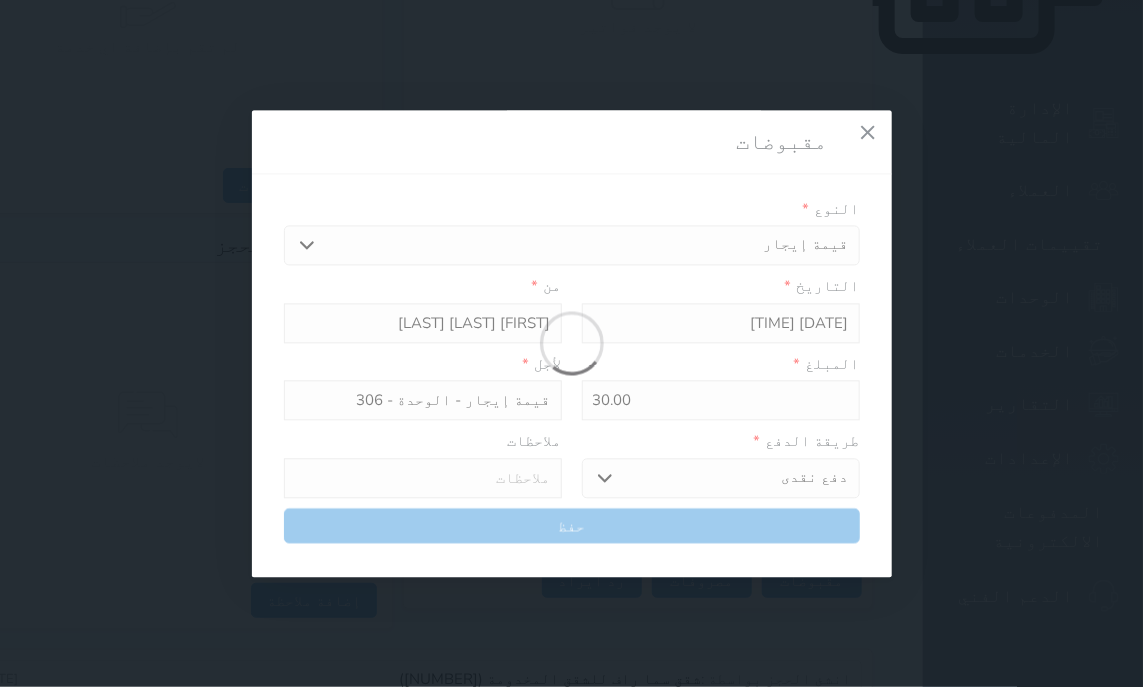 type 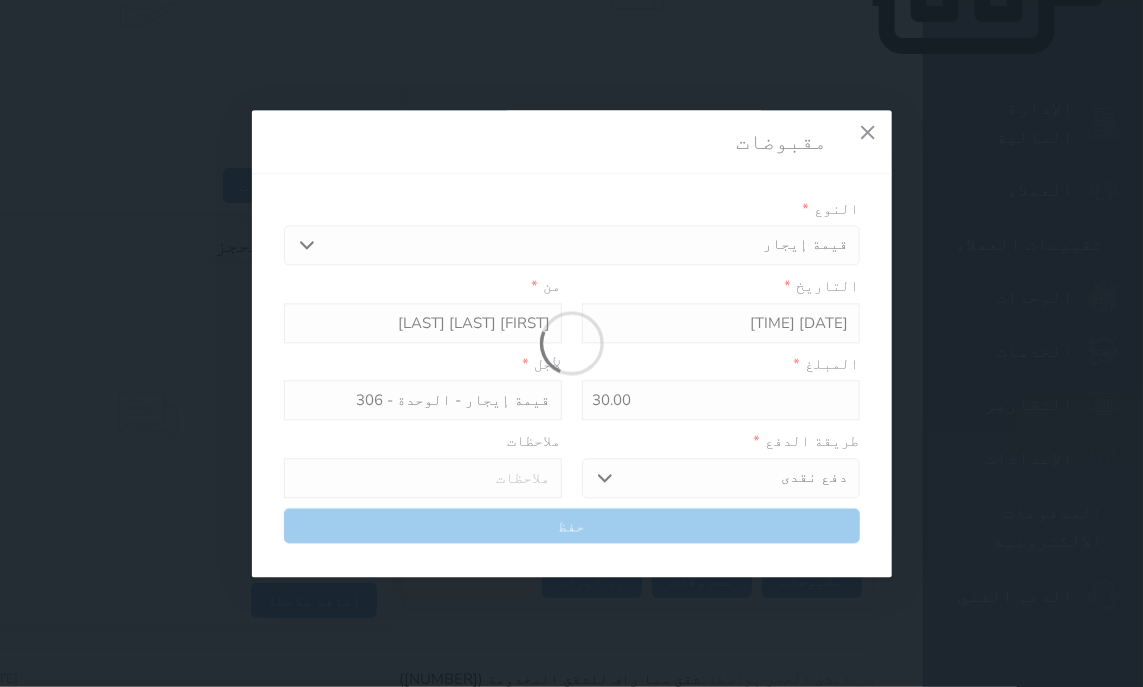 type on "0" 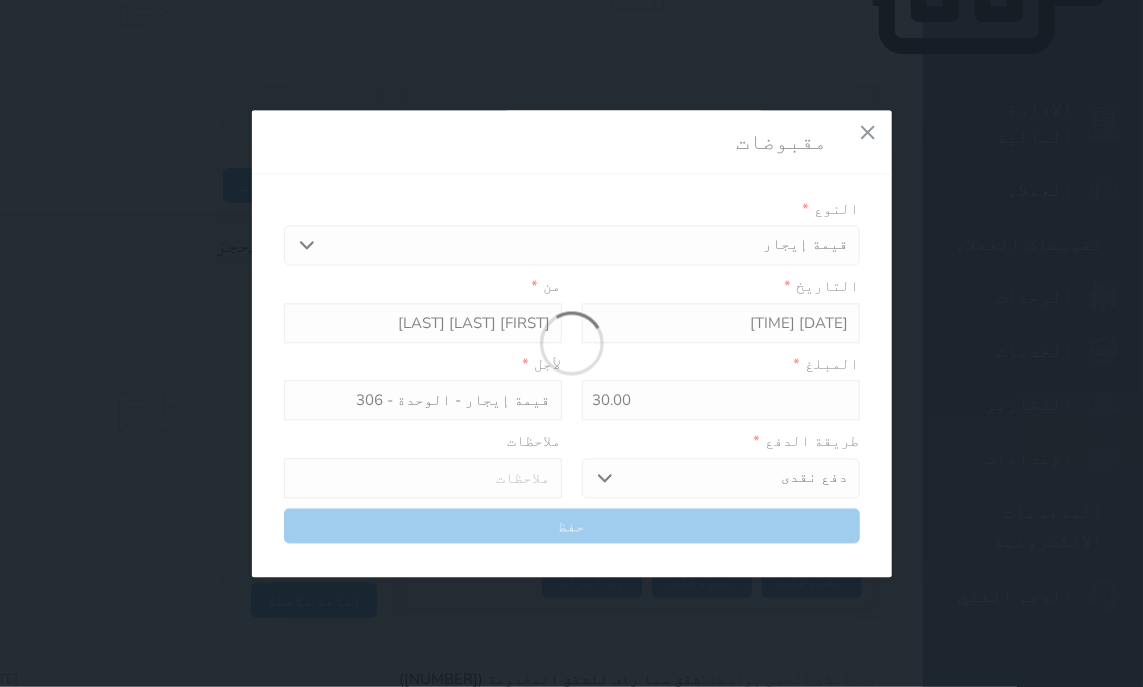 select 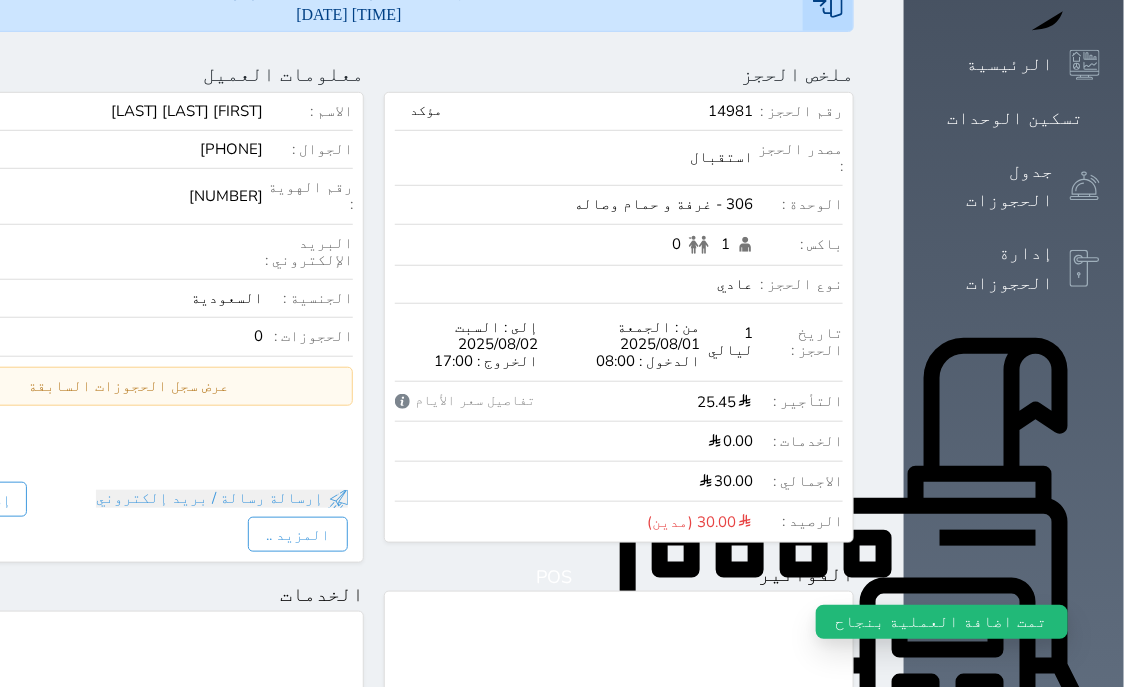 scroll, scrollTop: 0, scrollLeft: 0, axis: both 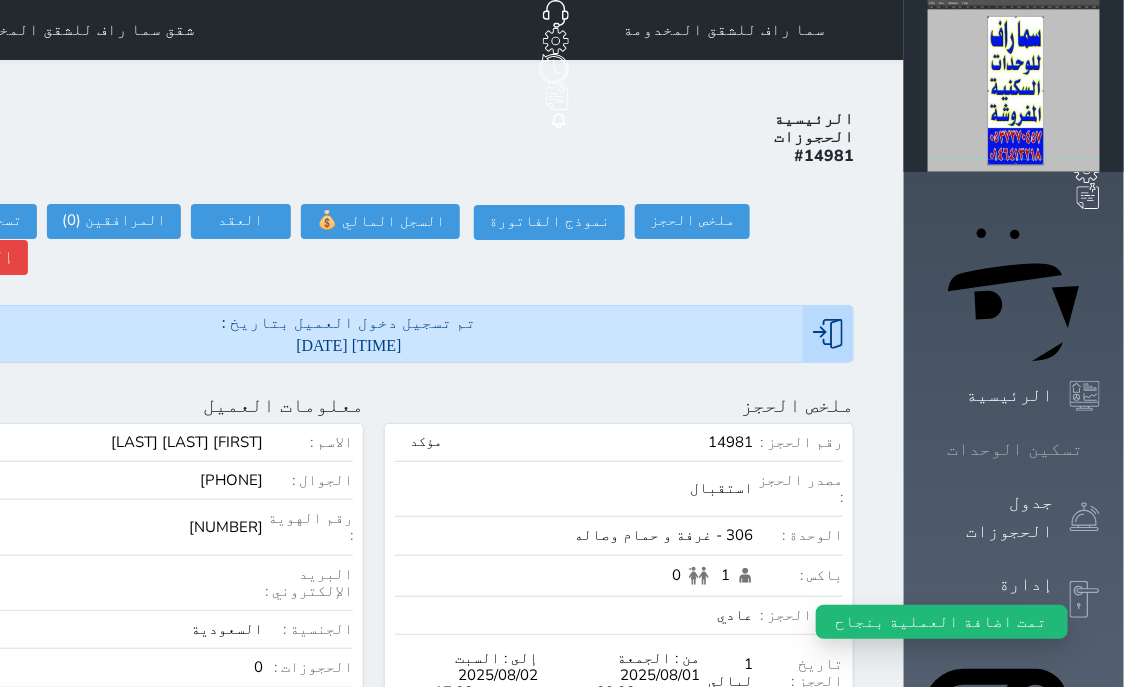 click on "تسكين الوحدات" at bounding box center [1015, 449] 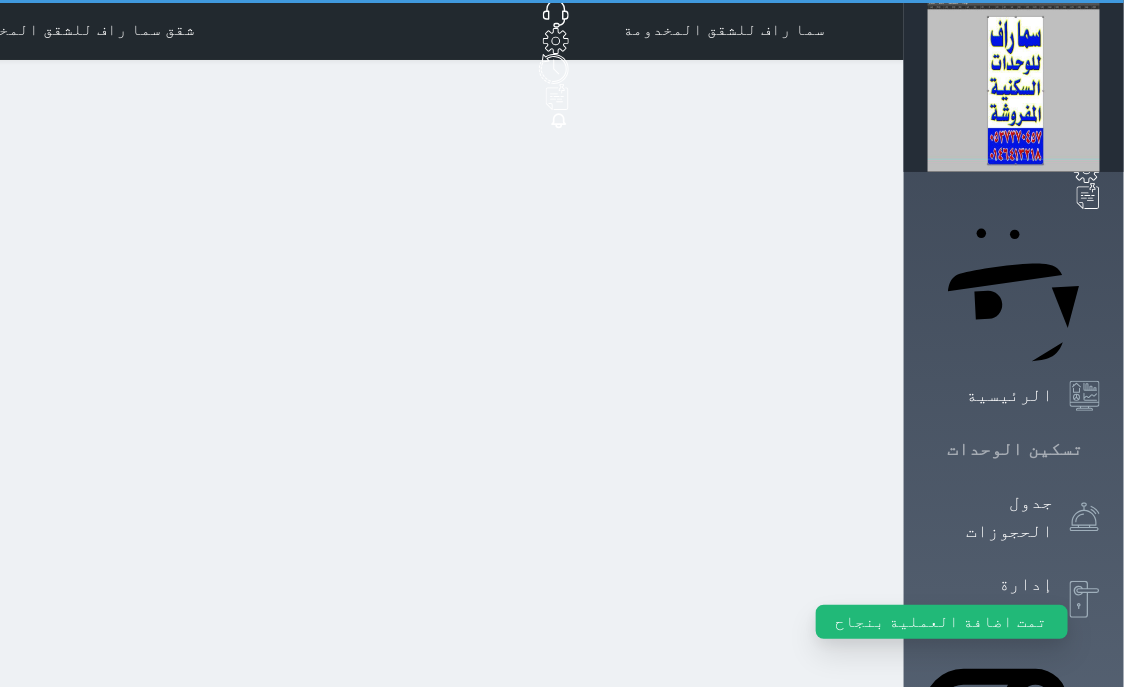 click on "تسكين الوحدات" at bounding box center [1015, 449] 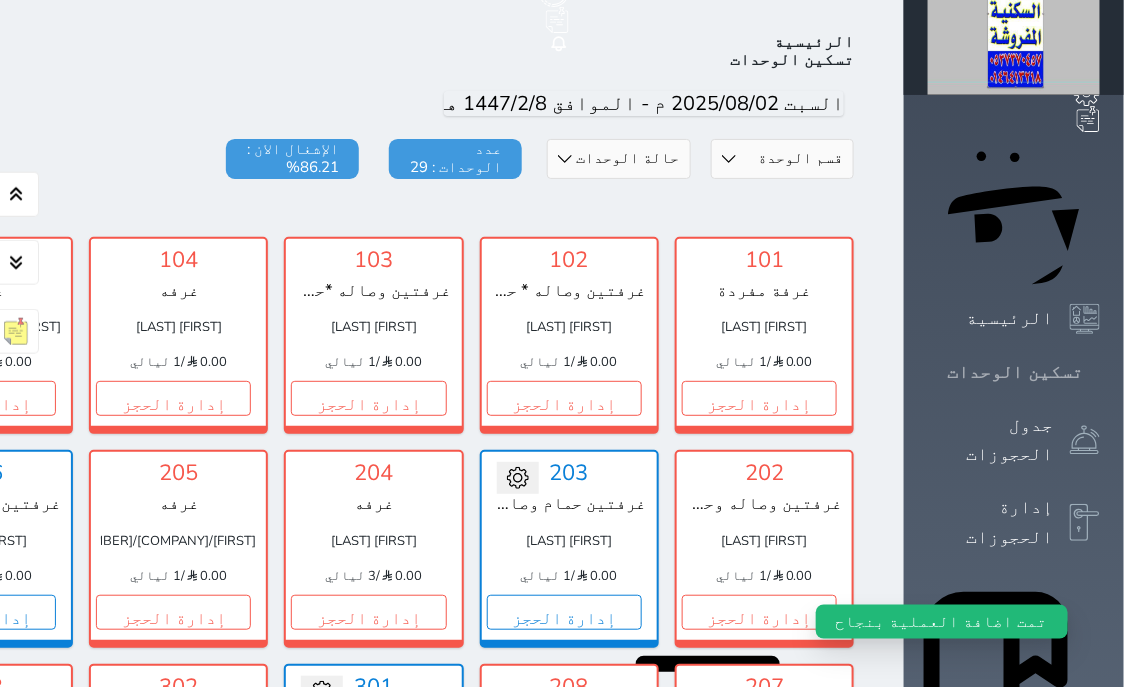 scroll, scrollTop: 78, scrollLeft: 0, axis: vertical 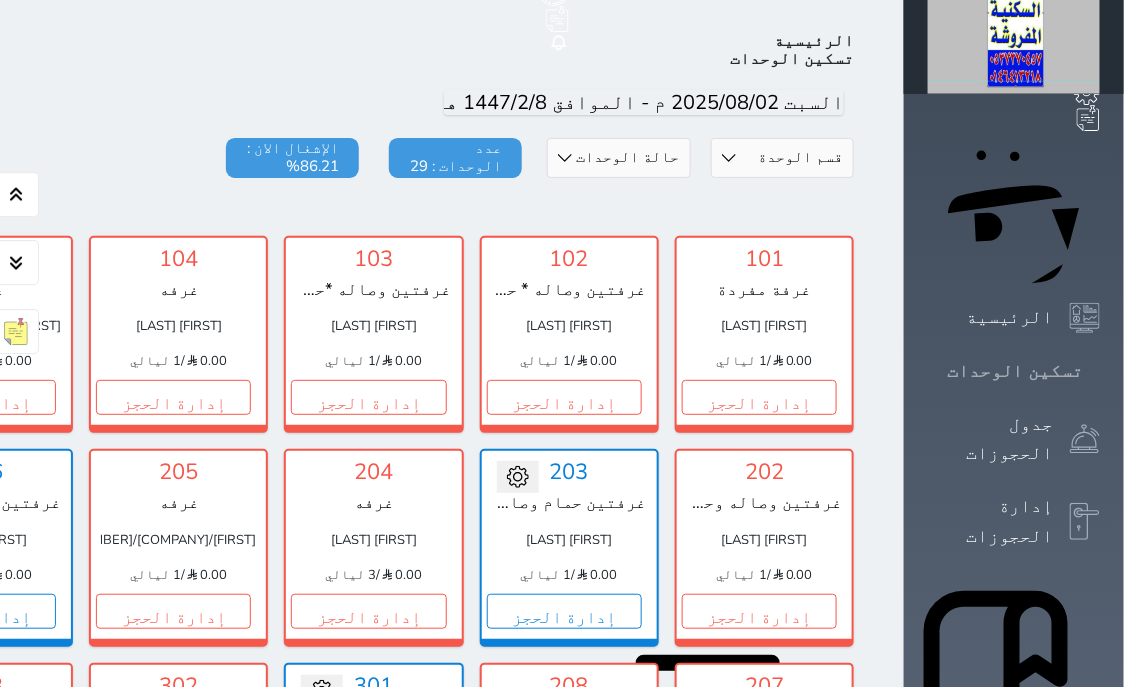 click on "تسكين الوحدات" at bounding box center (1014, 371) 